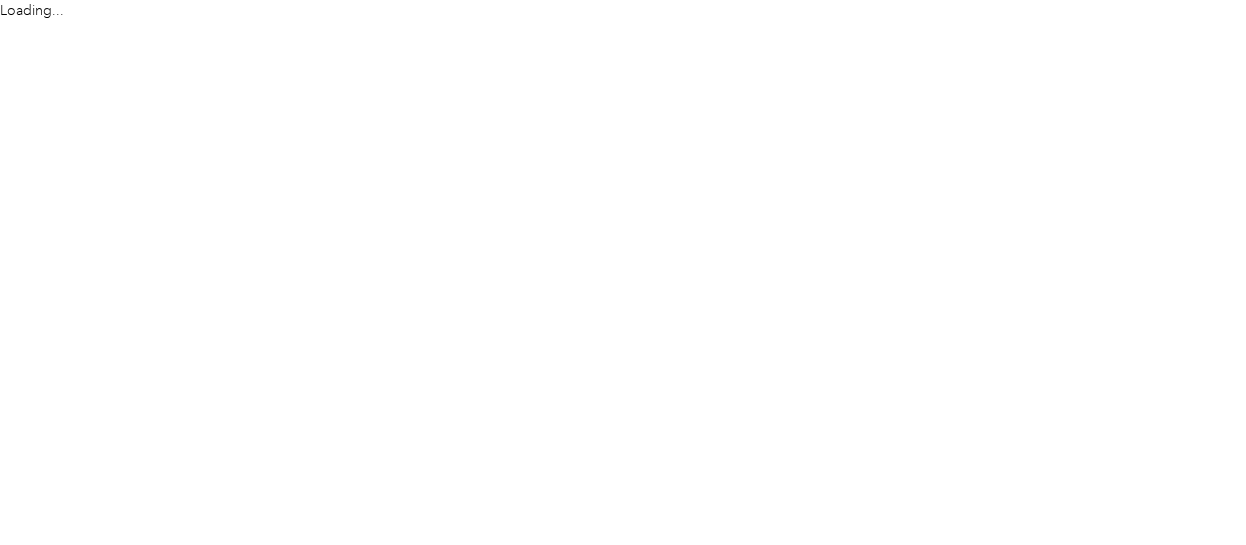 scroll, scrollTop: 0, scrollLeft: 0, axis: both 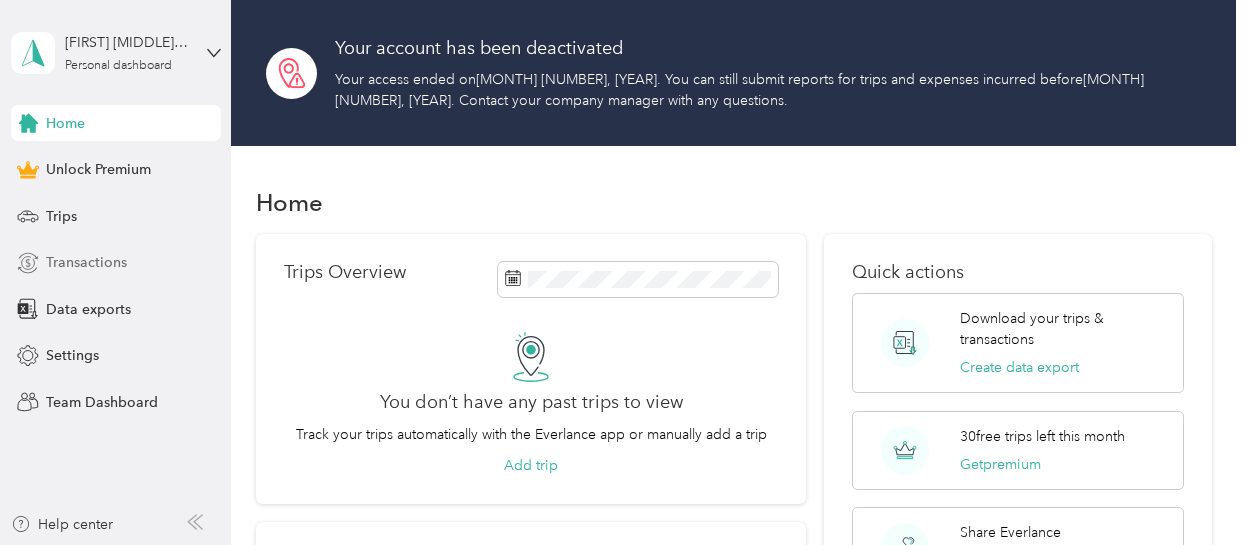 click on "Transactions" at bounding box center [86, 262] 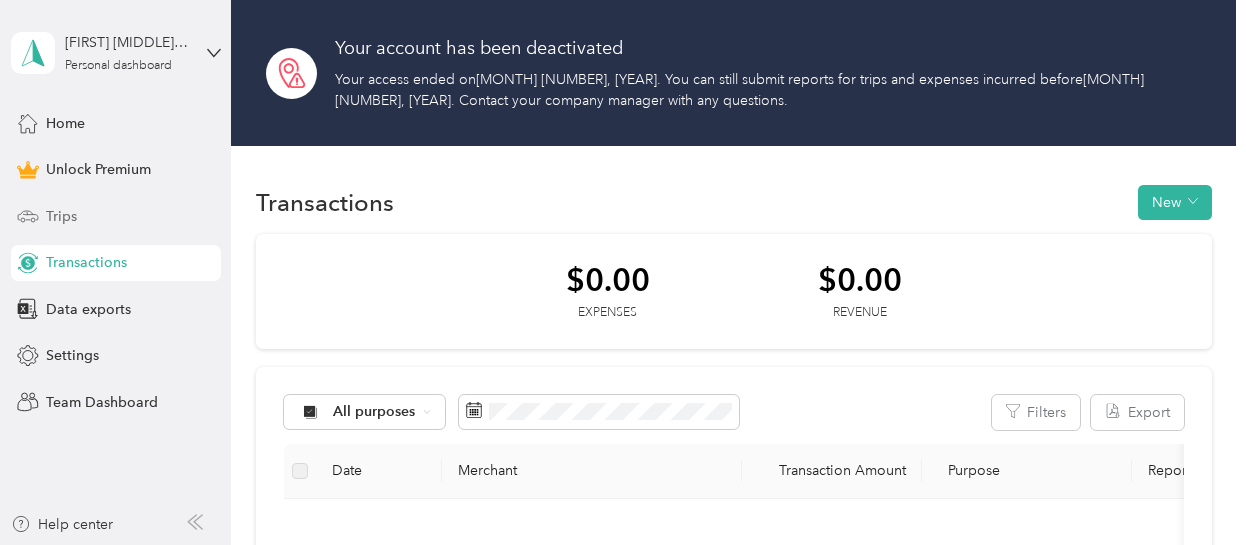 click 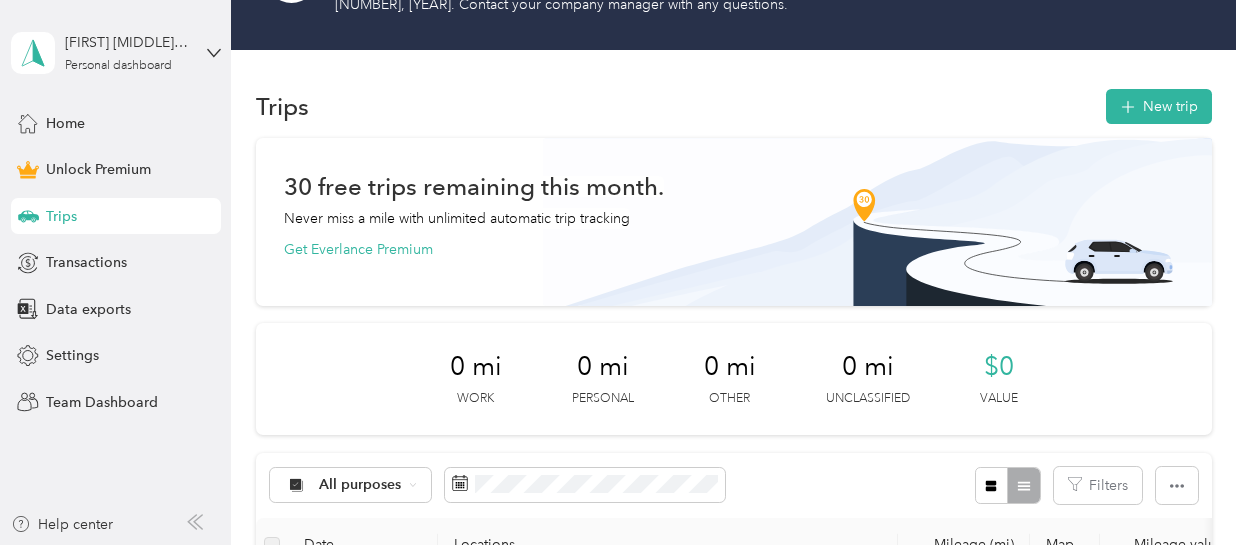 scroll, scrollTop: 300, scrollLeft: 0, axis: vertical 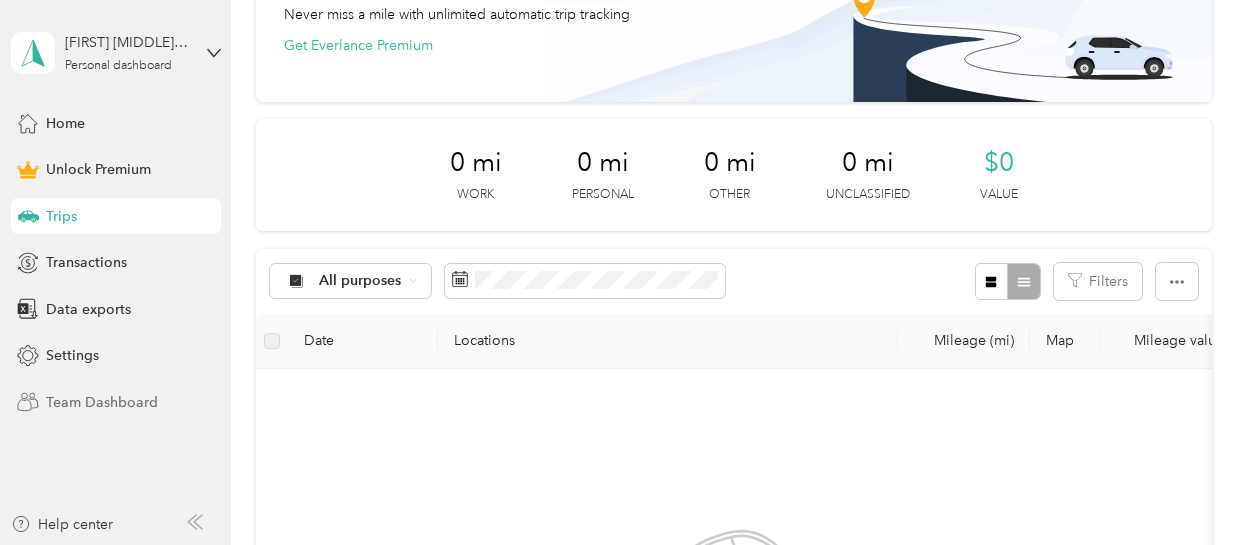 click on "Team Dashboard" at bounding box center [102, 402] 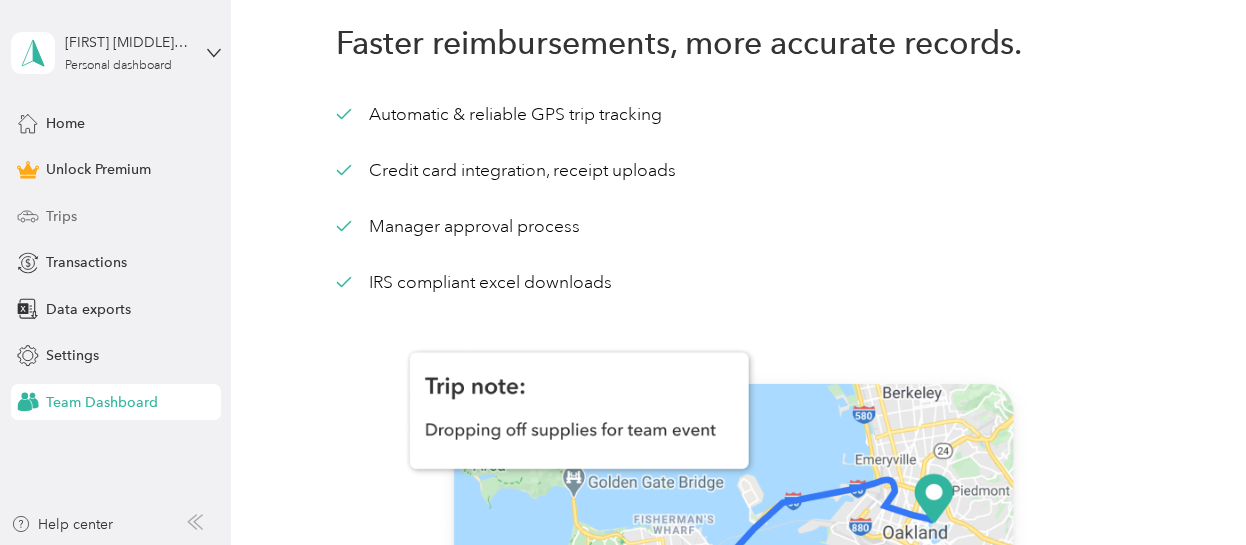 scroll, scrollTop: 0, scrollLeft: 0, axis: both 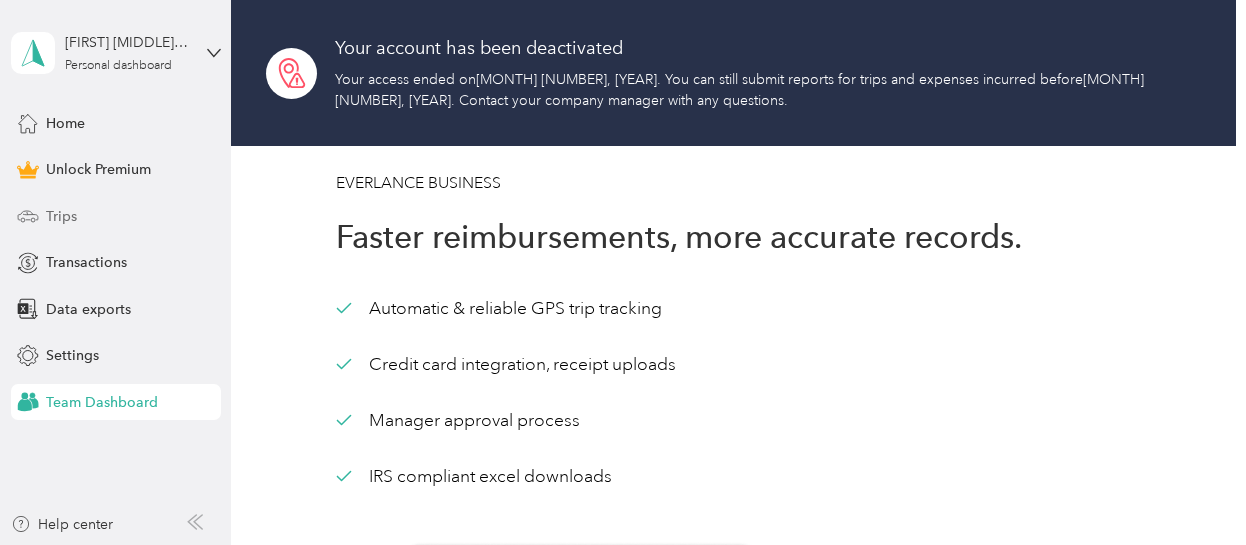 click on "Team Dashboard" at bounding box center [102, 402] 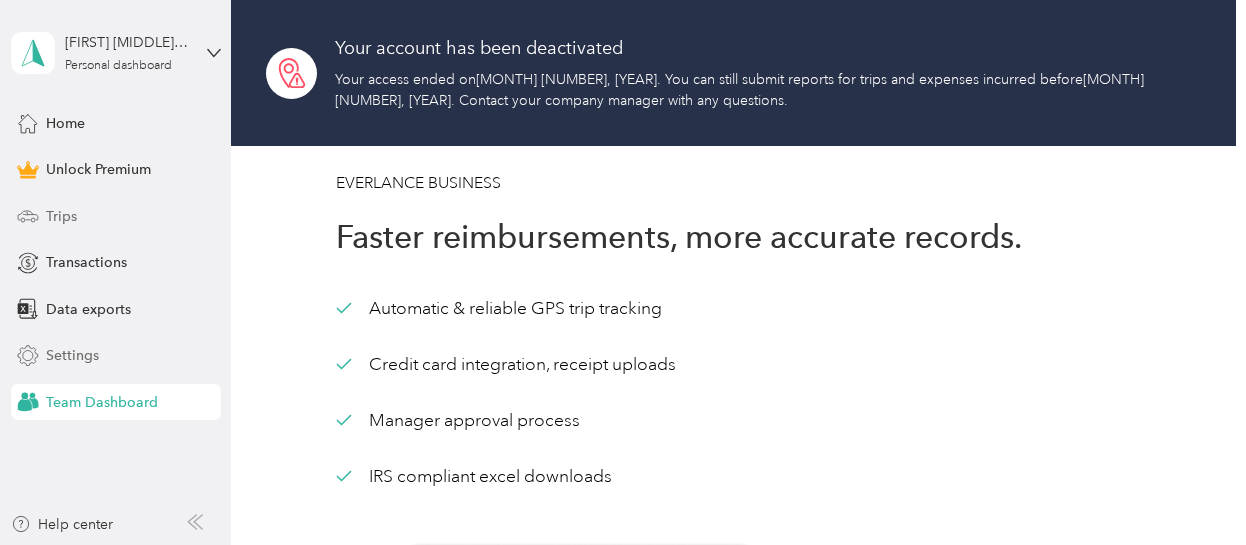 click on "Settings" at bounding box center (72, 355) 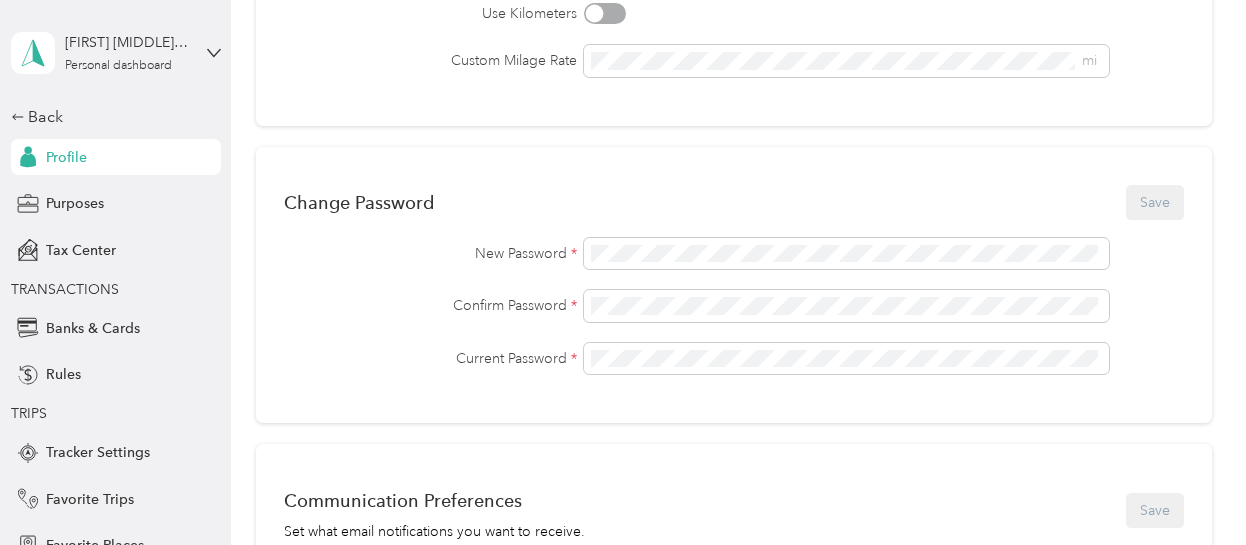 scroll, scrollTop: 600, scrollLeft: 0, axis: vertical 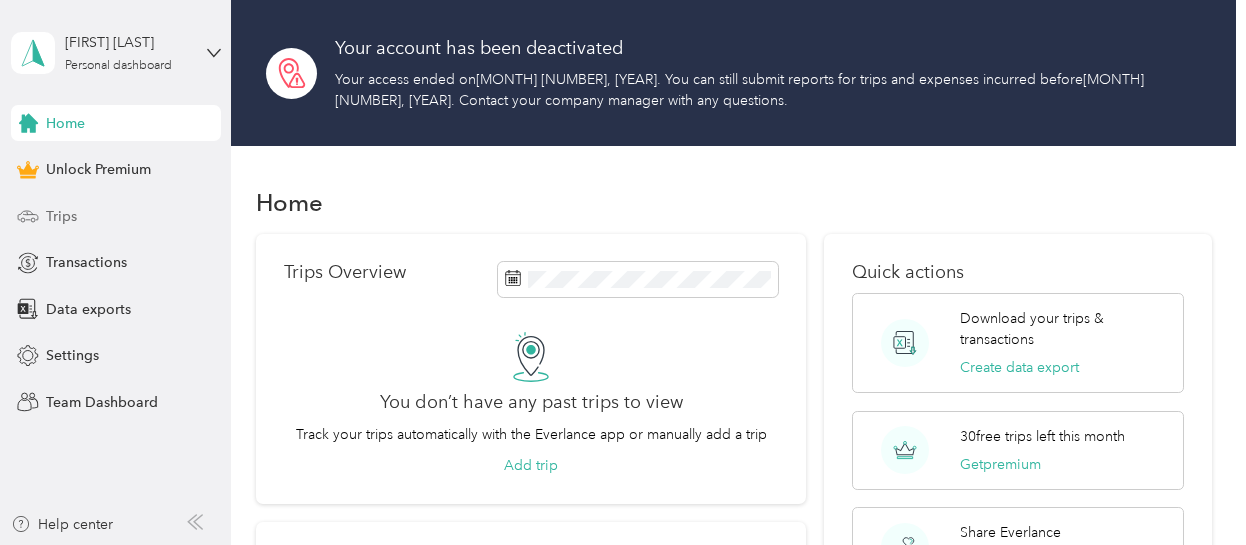click on "Trips" at bounding box center (116, 216) 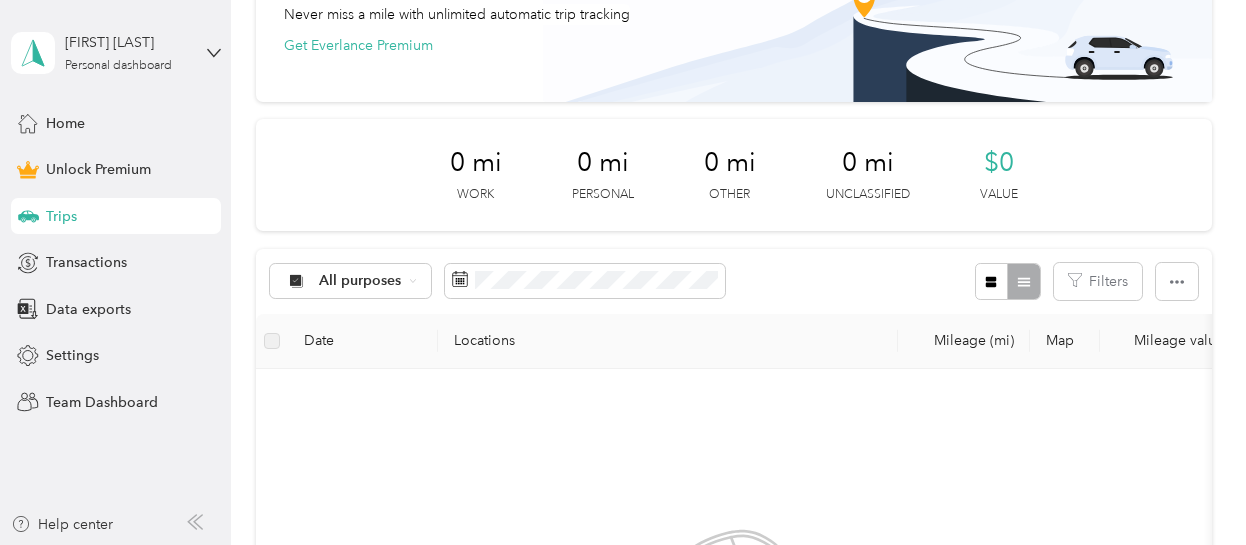 scroll, scrollTop: 200, scrollLeft: 0, axis: vertical 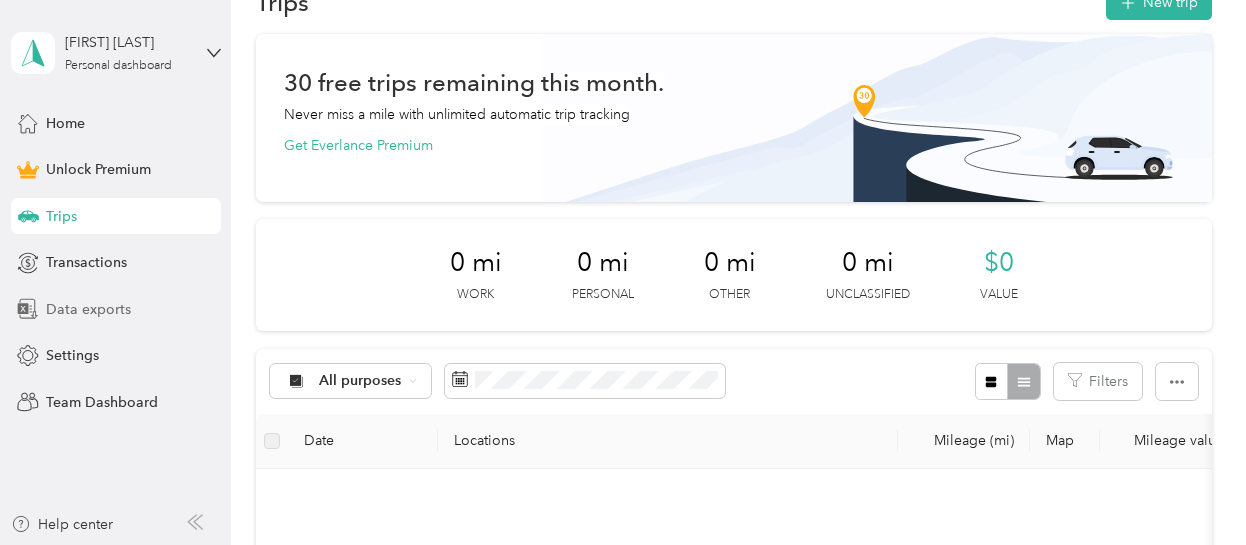 click on "Data exports" at bounding box center [88, 309] 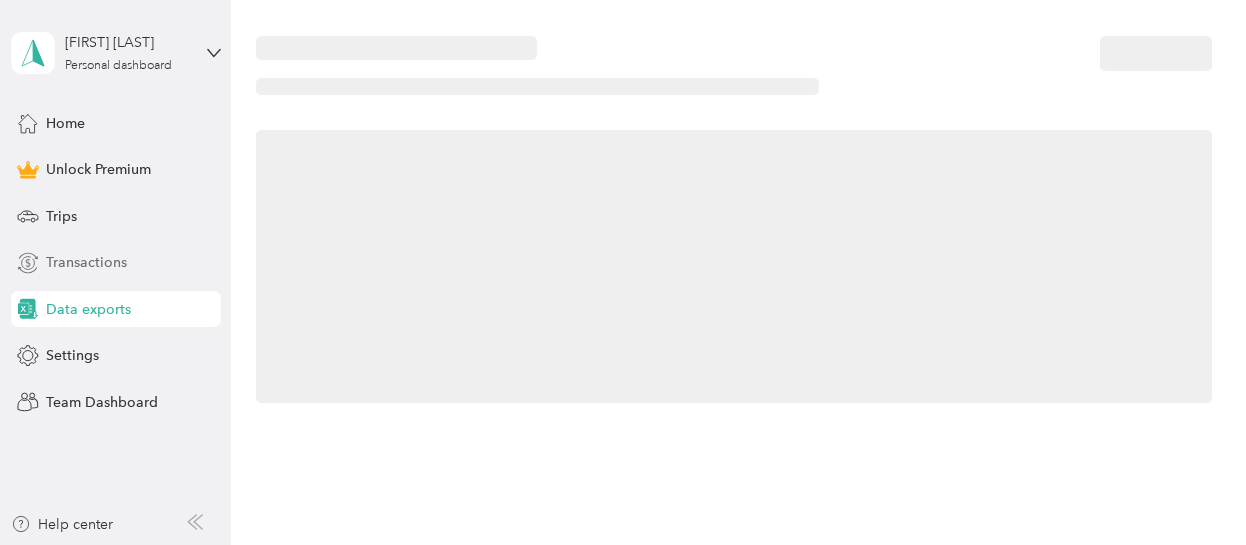 scroll, scrollTop: 200, scrollLeft: 0, axis: vertical 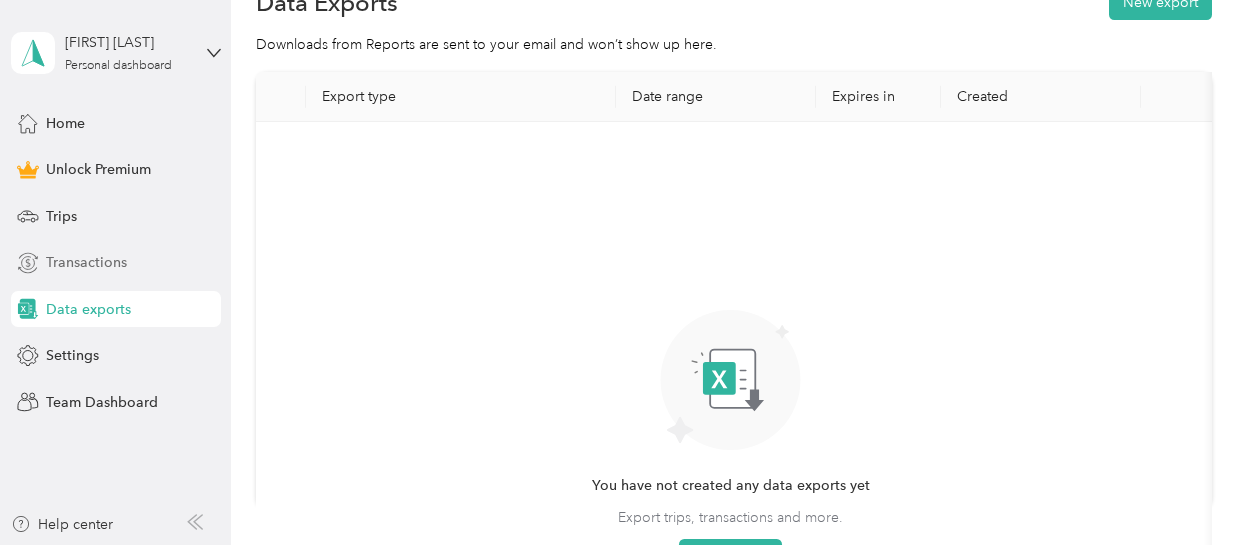 click on "Transactions" at bounding box center (86, 262) 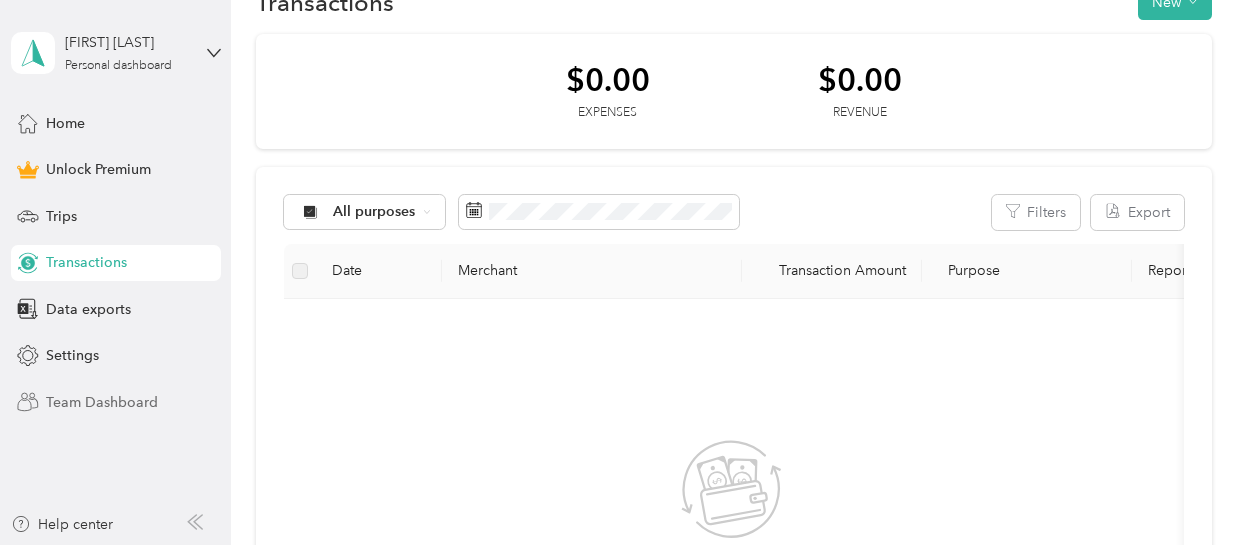 click on "Team Dashboard" at bounding box center [102, 402] 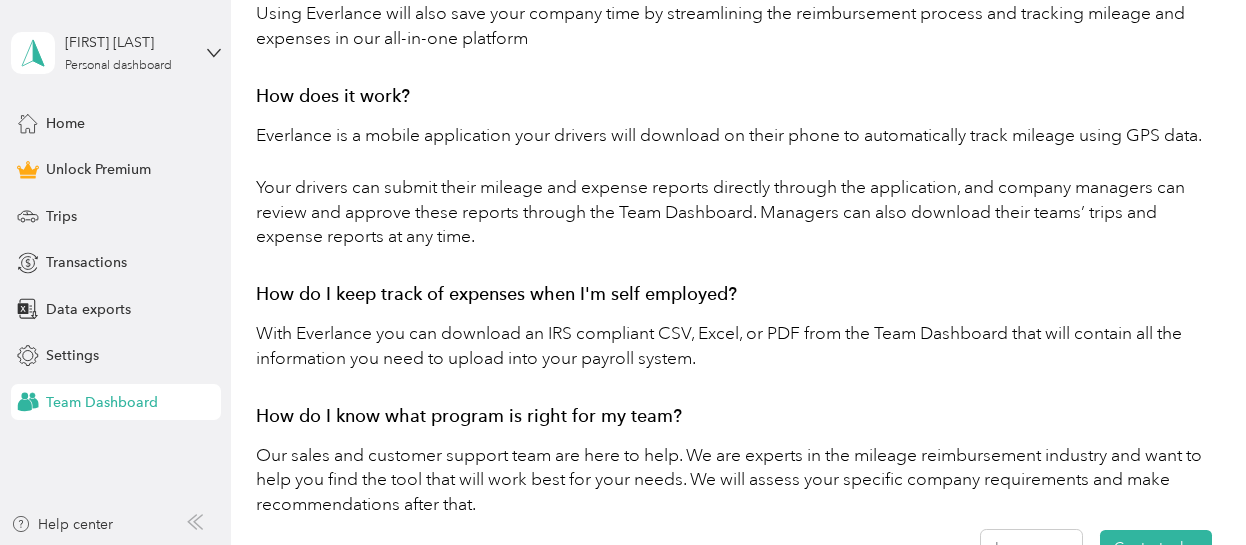 scroll, scrollTop: 1800, scrollLeft: 0, axis: vertical 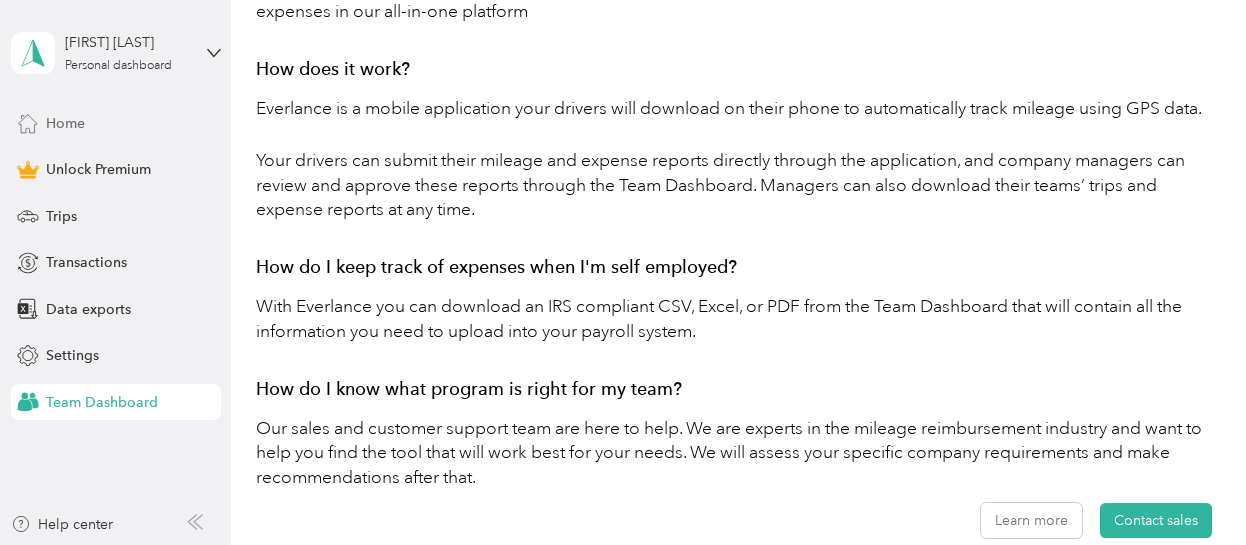 click on "Home" at bounding box center [65, 123] 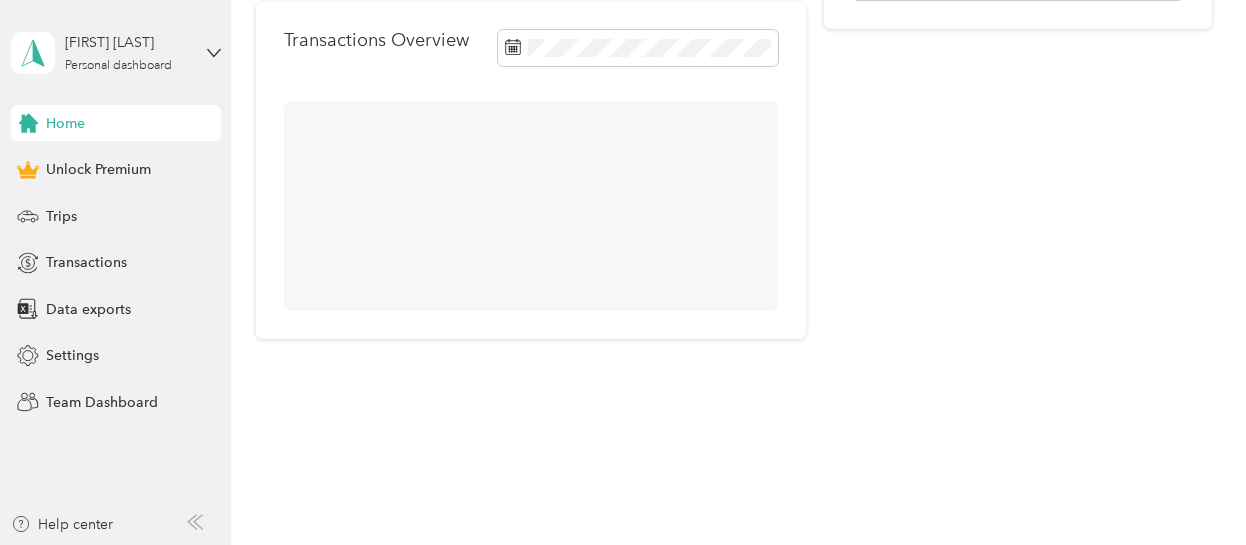 scroll, scrollTop: 476, scrollLeft: 0, axis: vertical 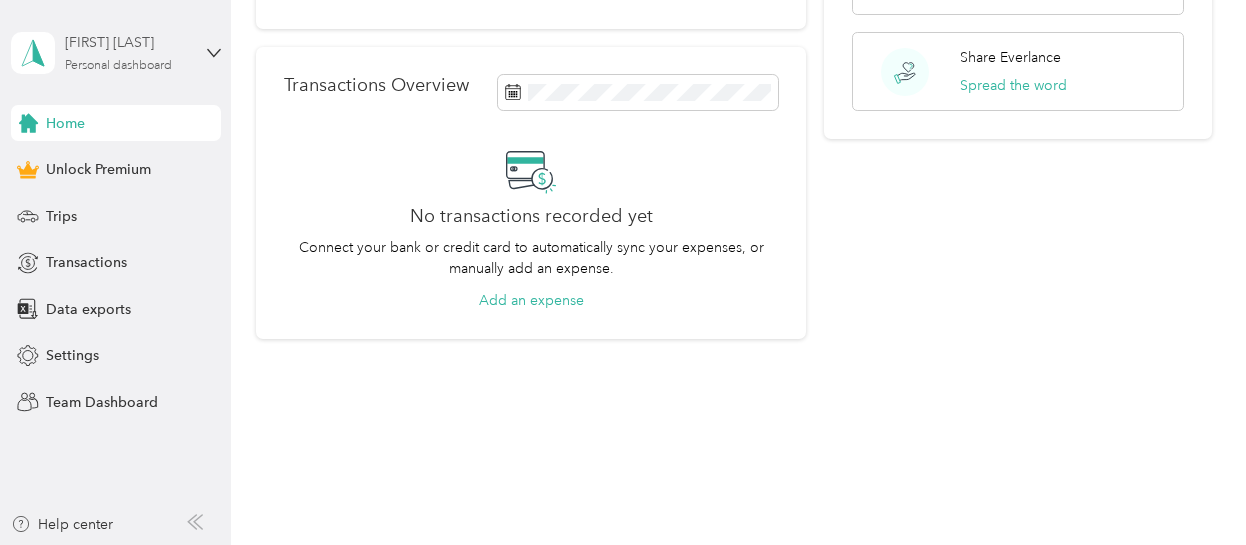 click on "[FIRST] [LAST]" at bounding box center (127, 42) 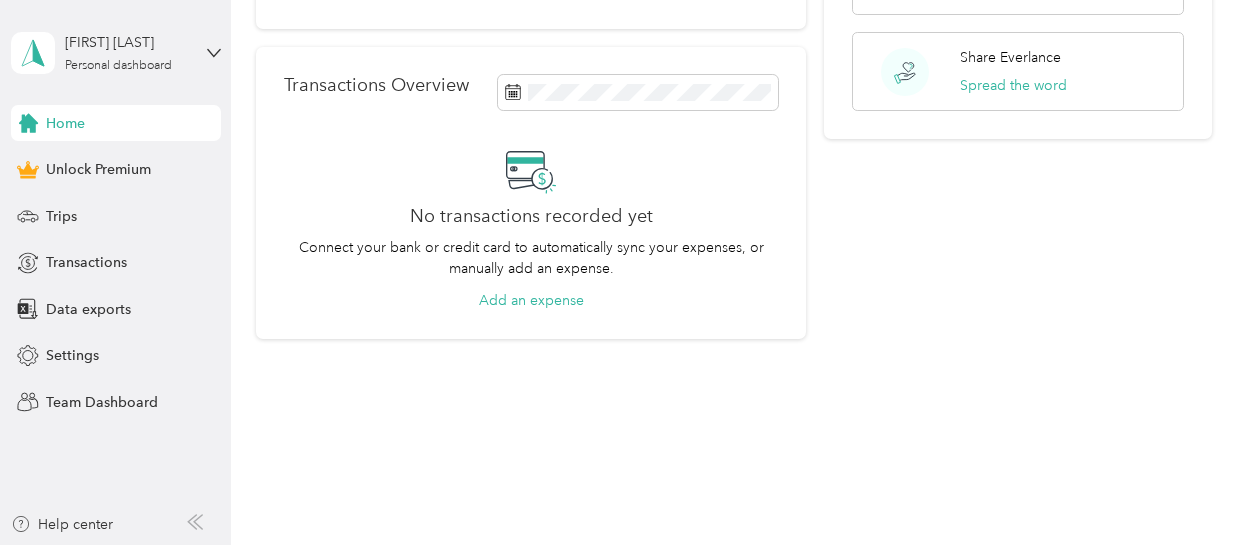click on "You’re signed in as  [EMAIL]   Log out" at bounding box center [163, 139] 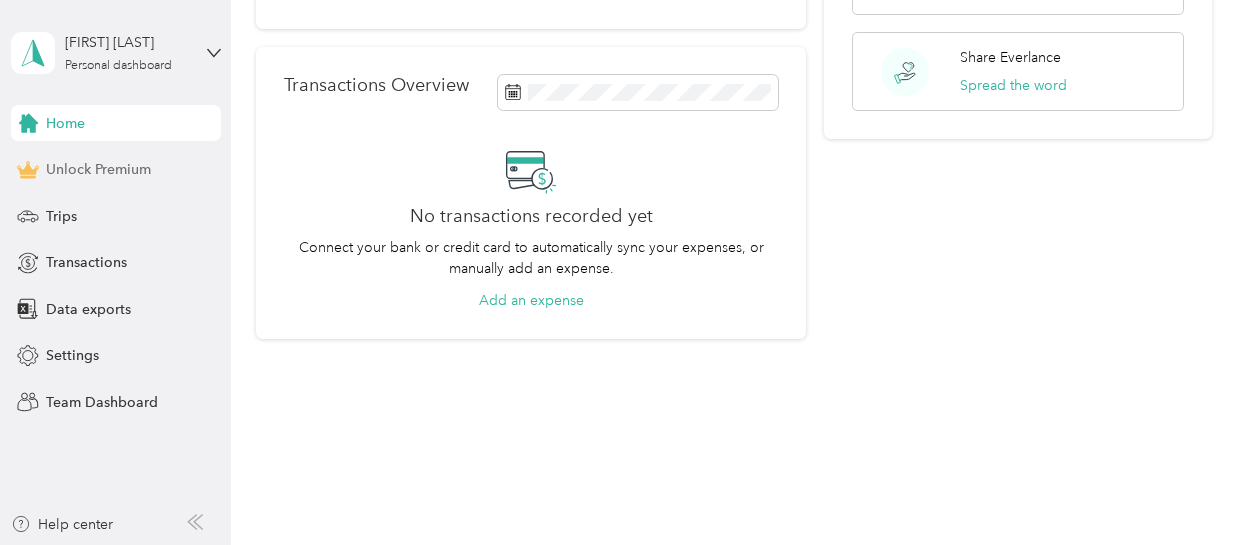 click on "Unlock Premium" at bounding box center [116, 170] 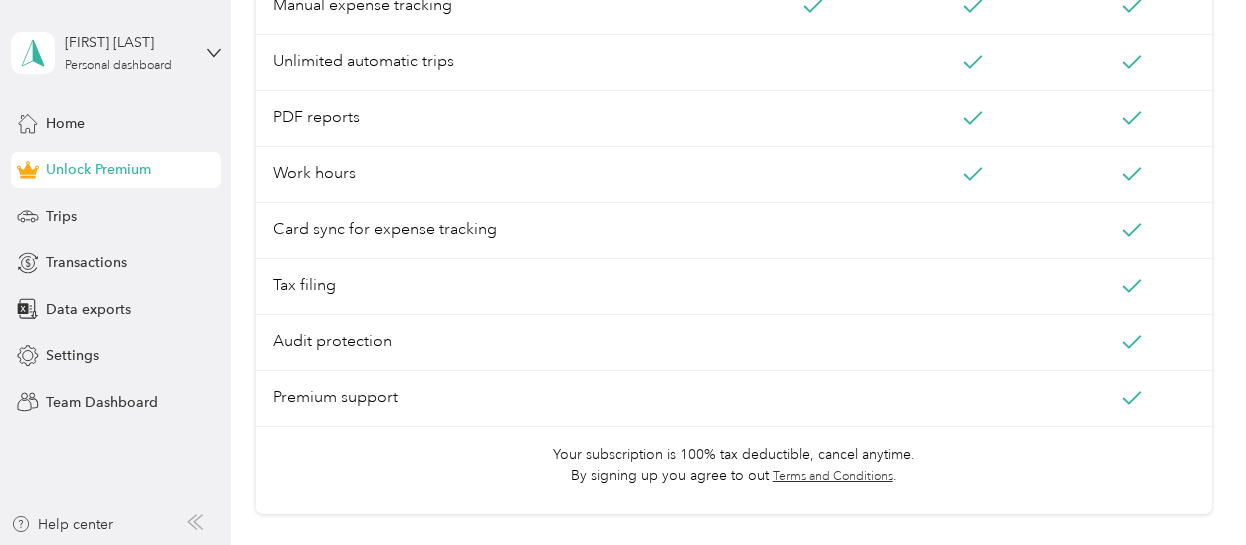 scroll, scrollTop: 1800, scrollLeft: 0, axis: vertical 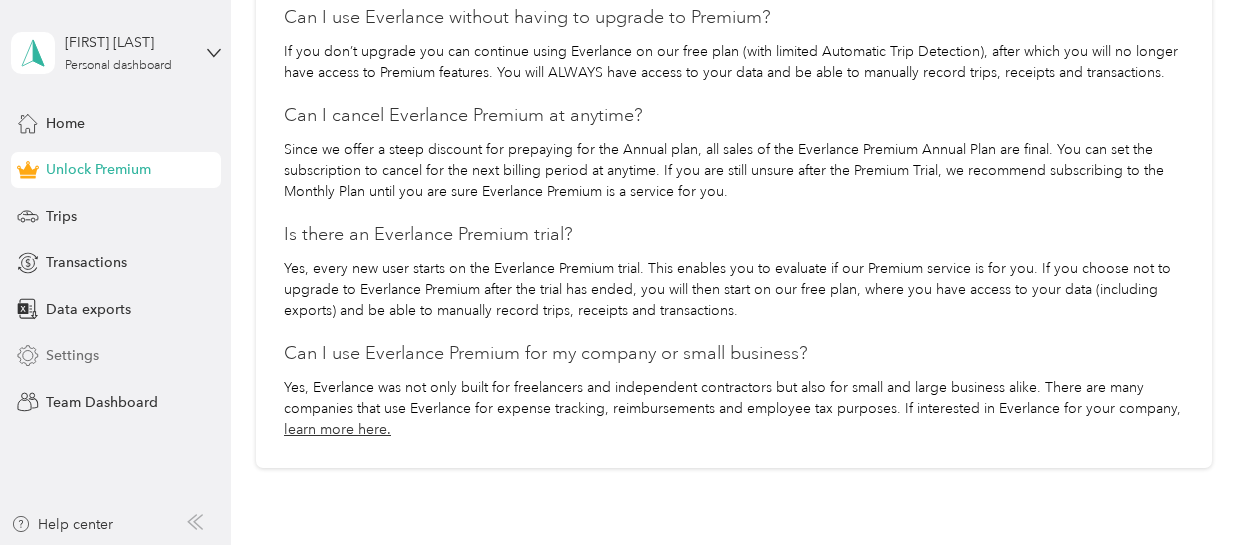 click on "Settings" at bounding box center [72, 355] 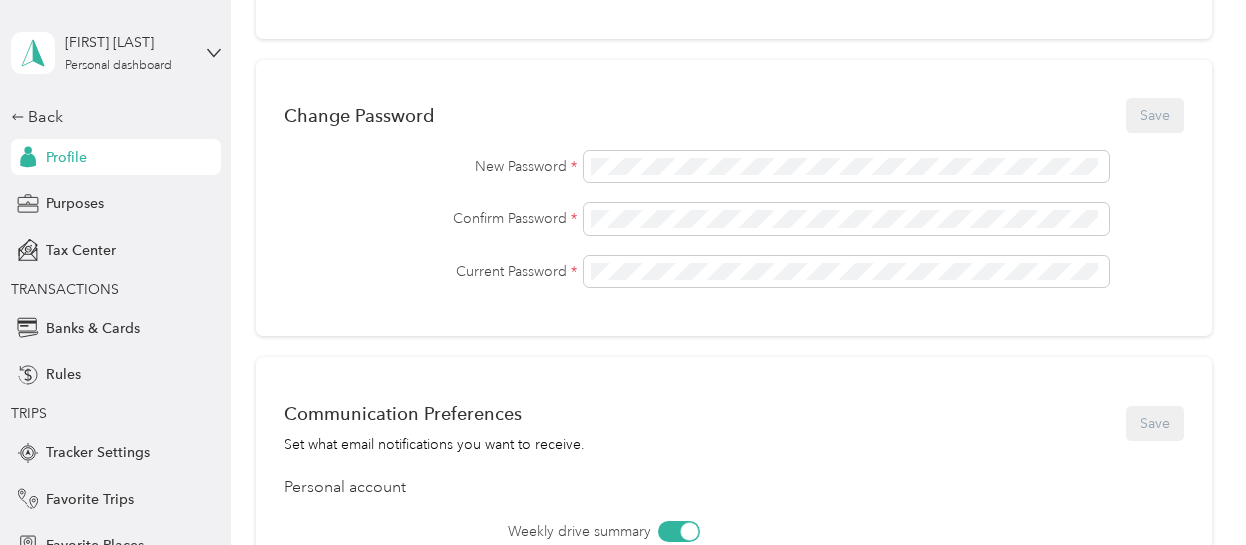 scroll, scrollTop: 633, scrollLeft: 0, axis: vertical 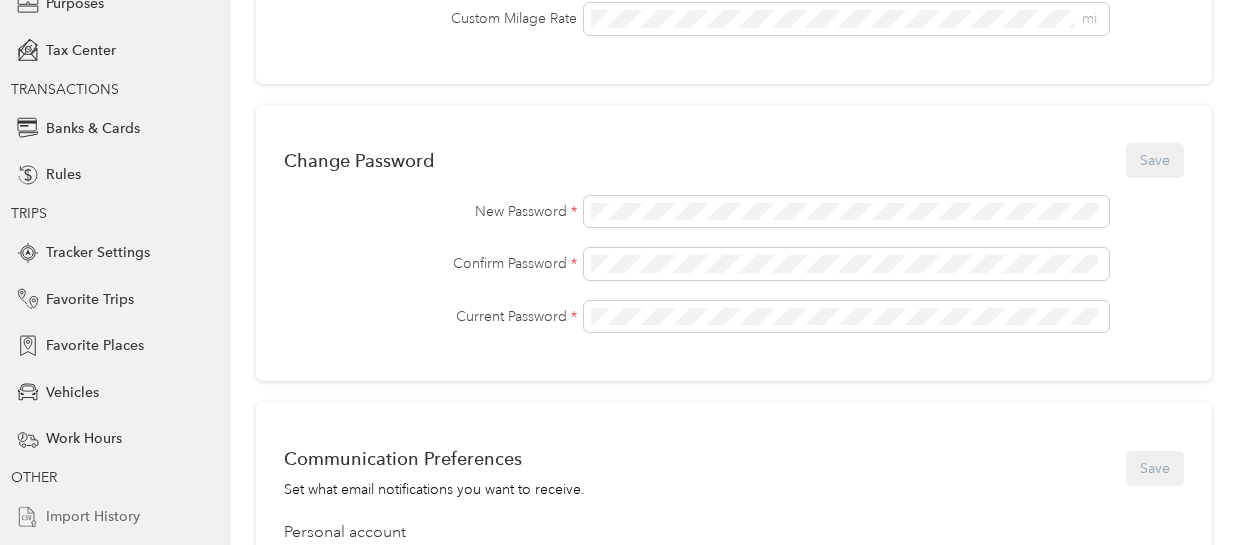 click on "Import History" at bounding box center [93, 516] 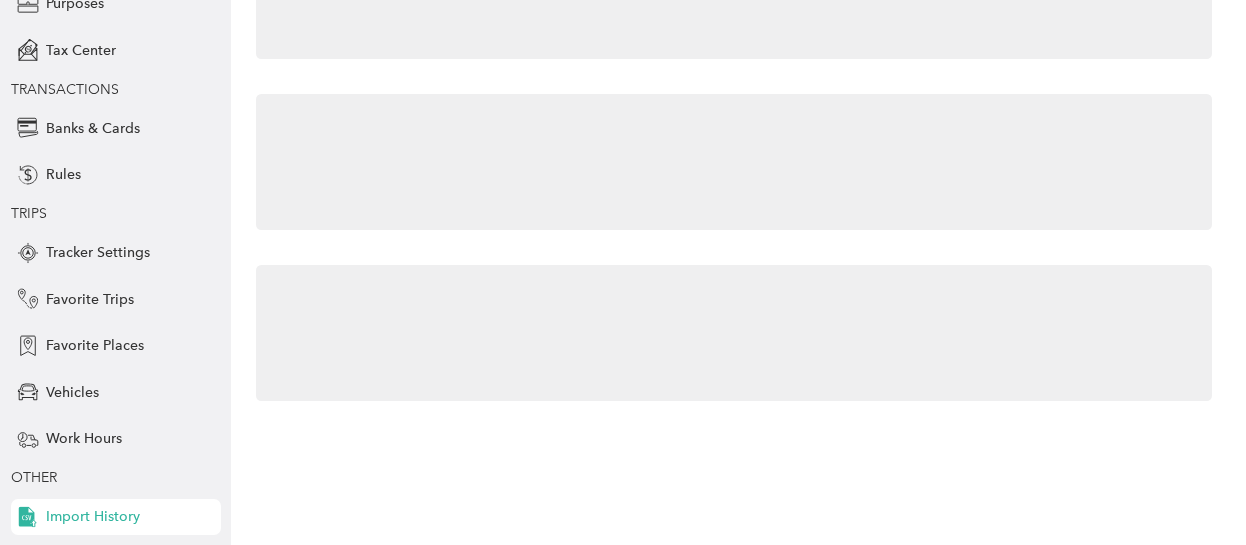 scroll, scrollTop: 426, scrollLeft: 0, axis: vertical 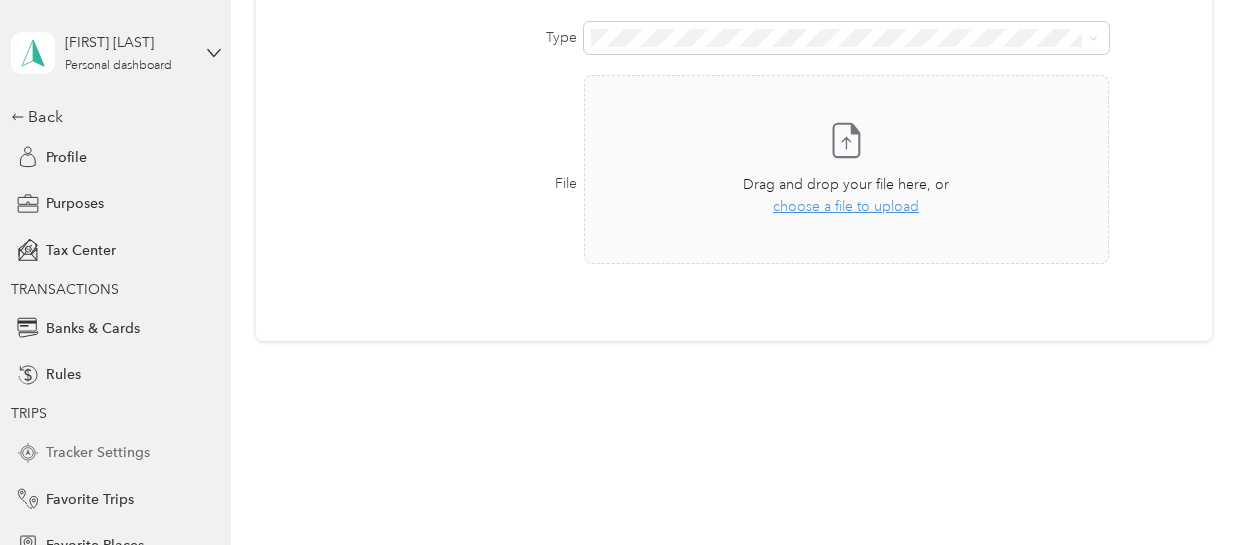 click on "Tracker Settings" at bounding box center (98, 452) 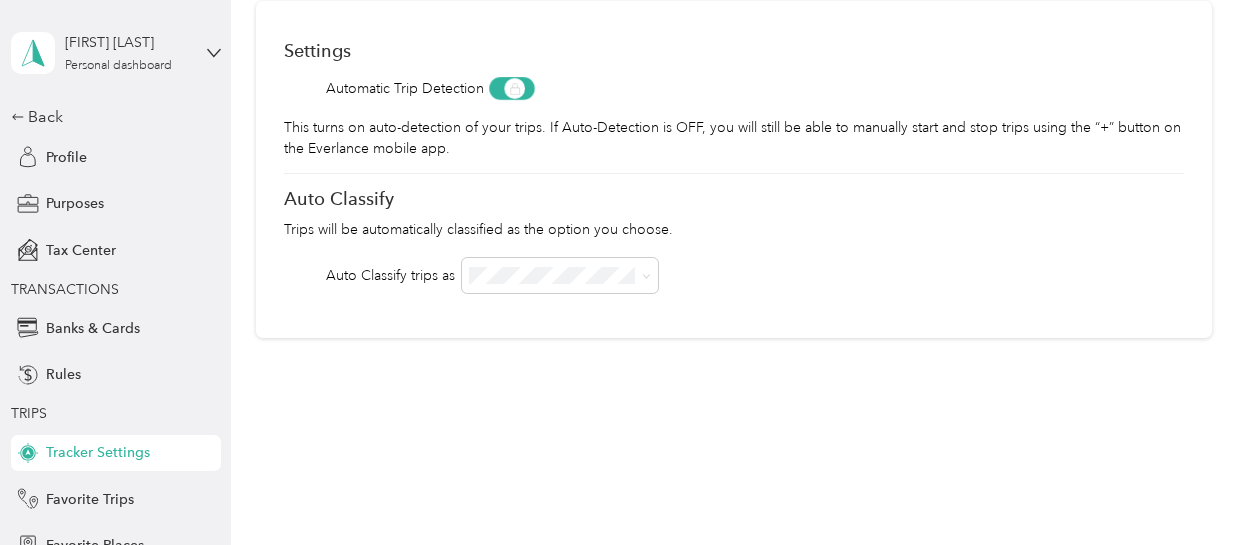 scroll, scrollTop: 270, scrollLeft: 0, axis: vertical 